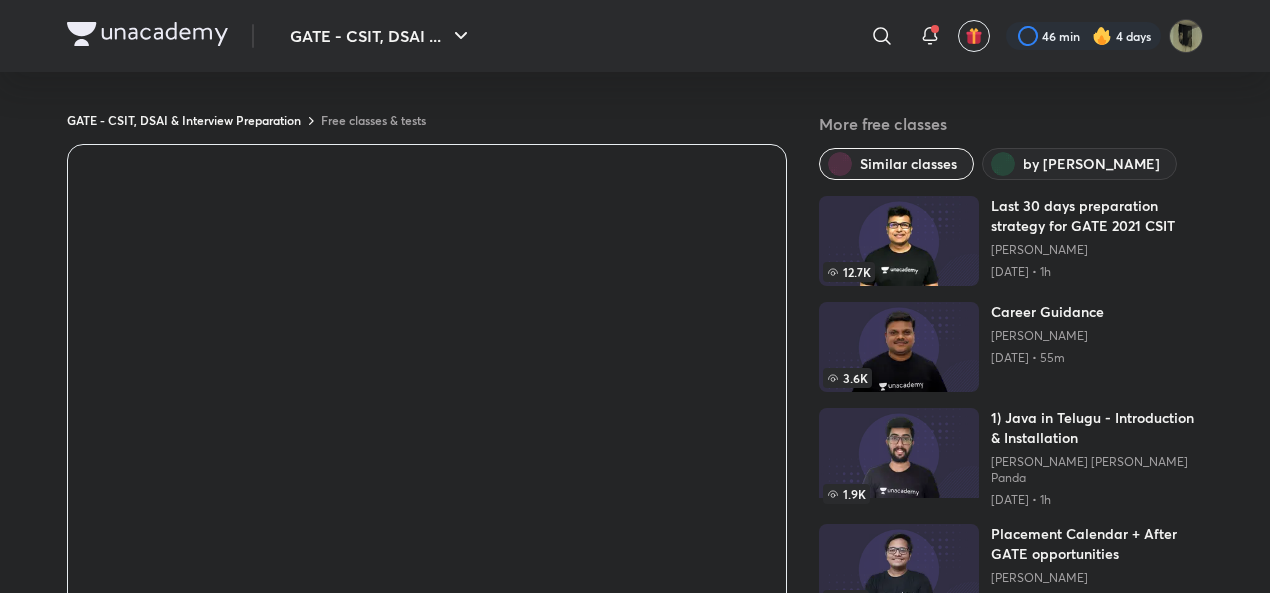scroll, scrollTop: 35, scrollLeft: 0, axis: vertical 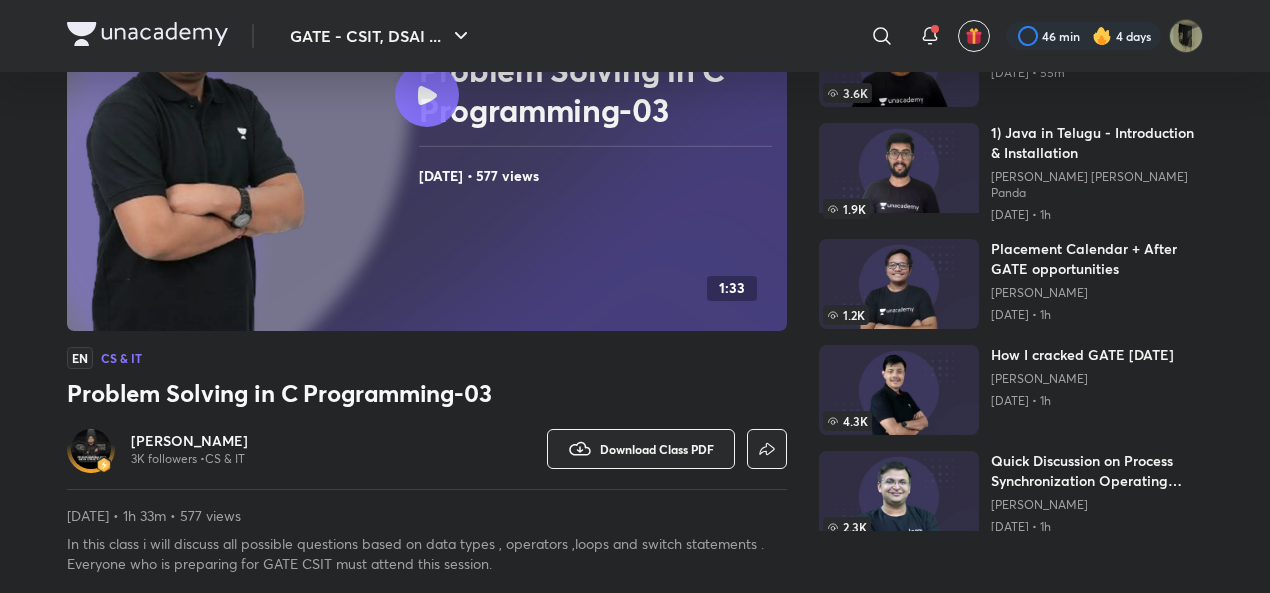 click on "[PERSON_NAME]" at bounding box center [189, 441] 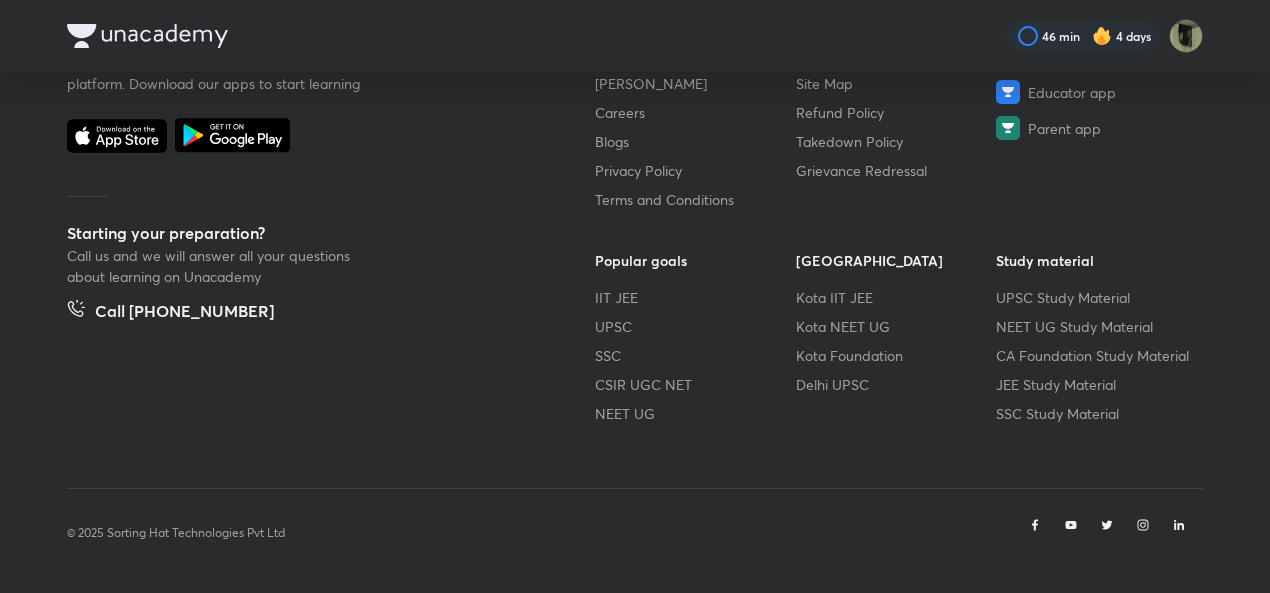 scroll, scrollTop: 0, scrollLeft: 0, axis: both 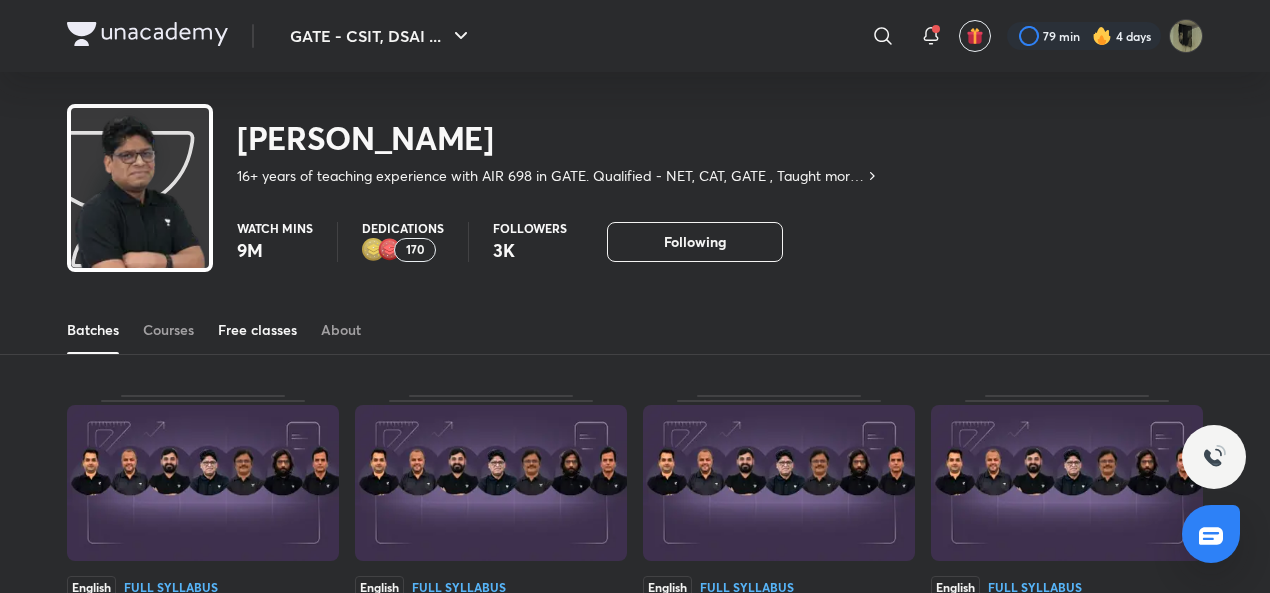 click on "Free classes" at bounding box center [257, 330] 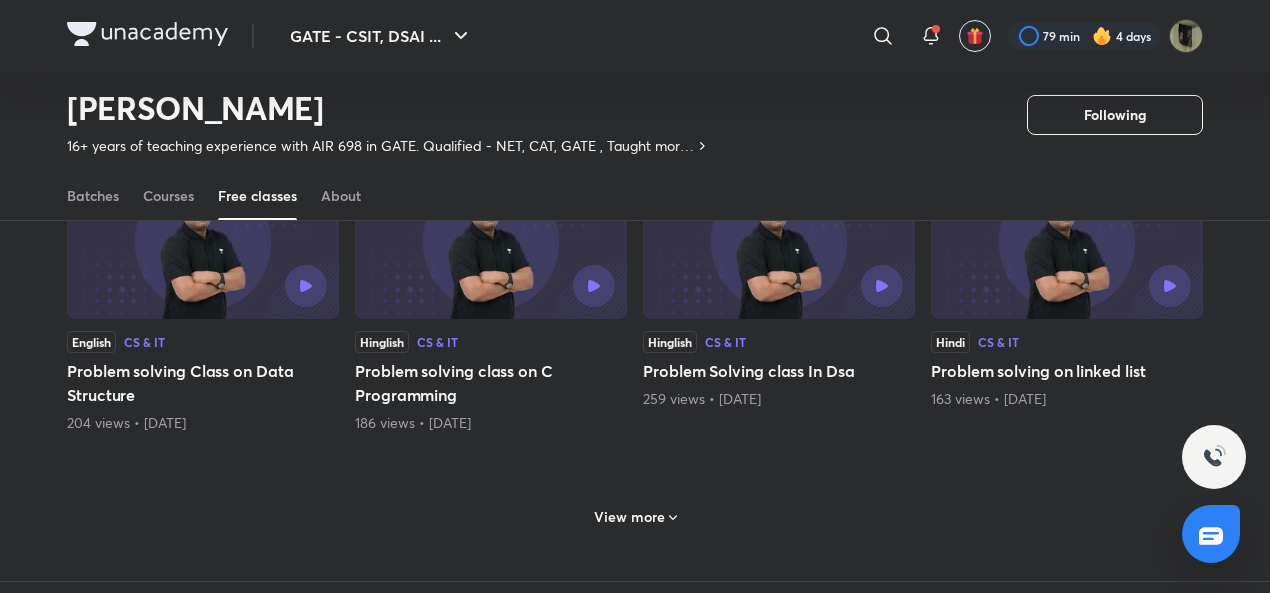 scroll, scrollTop: 865, scrollLeft: 0, axis: vertical 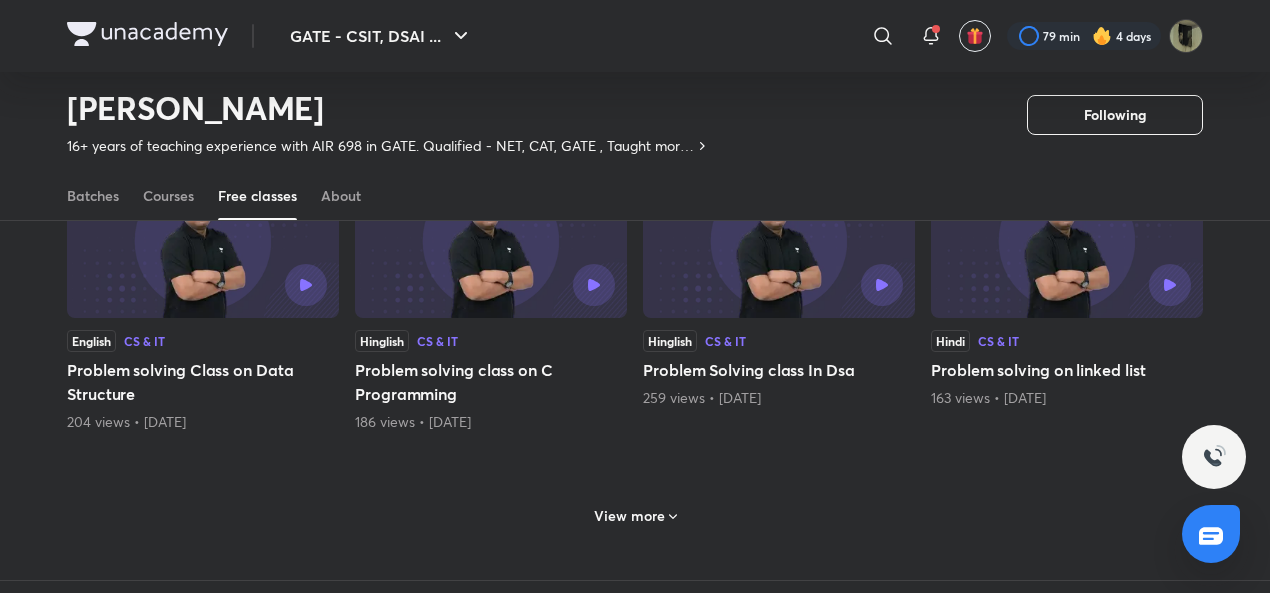 click on "View more" at bounding box center (629, 516) 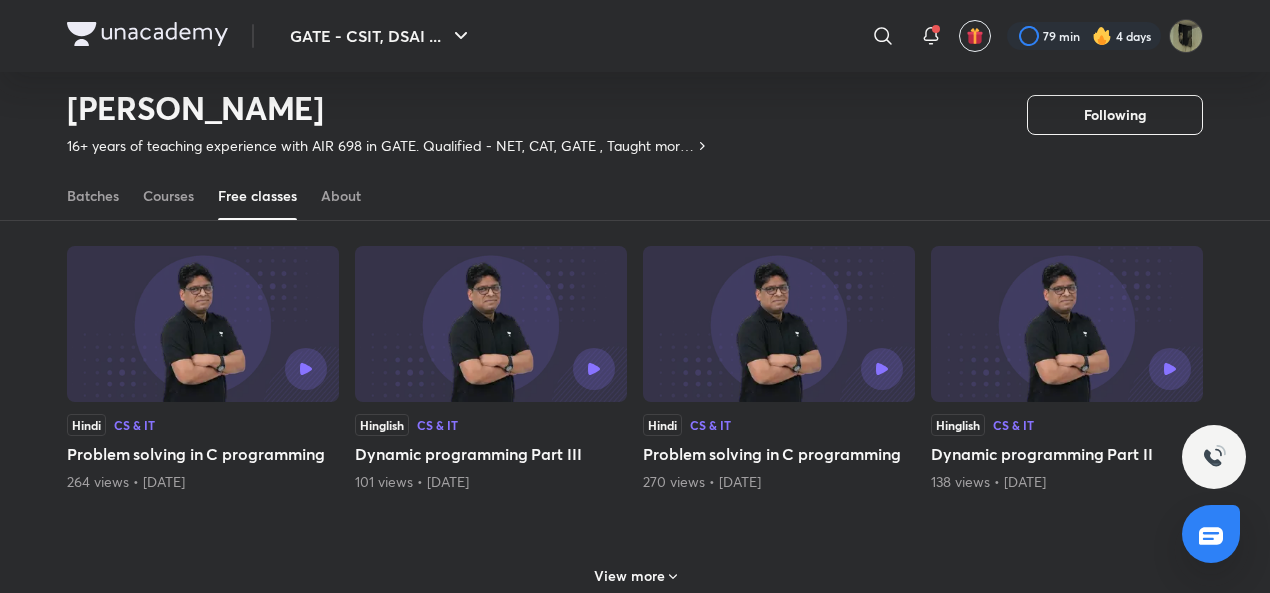 scroll, scrollTop: 1712, scrollLeft: 0, axis: vertical 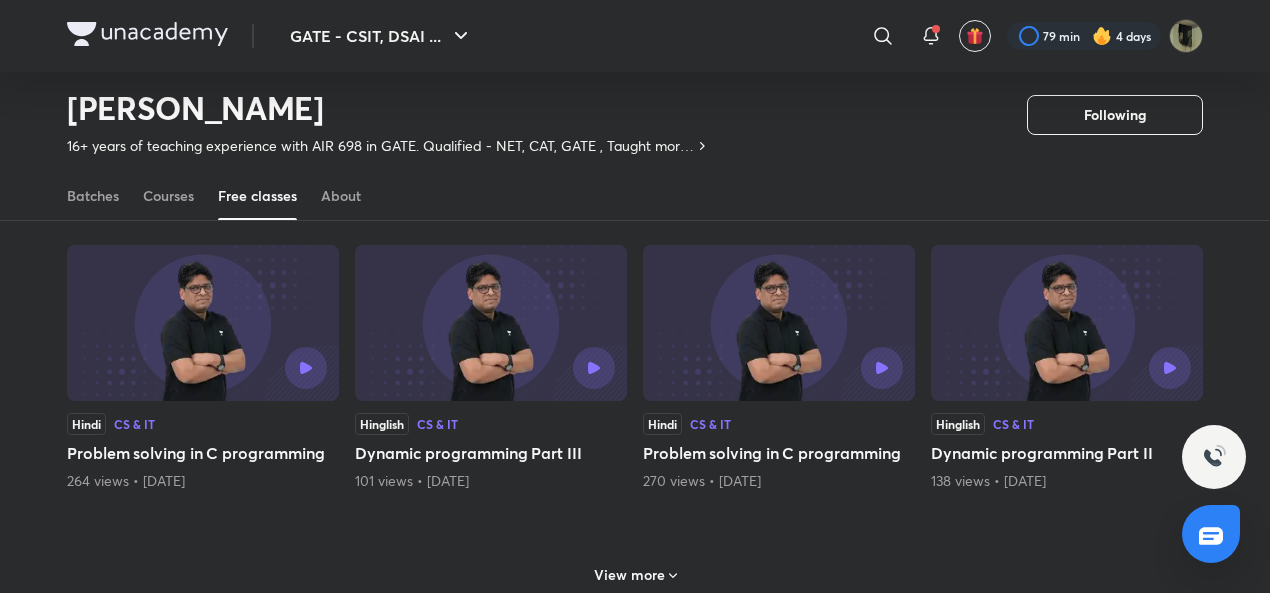 click on "View more" at bounding box center (635, 575) 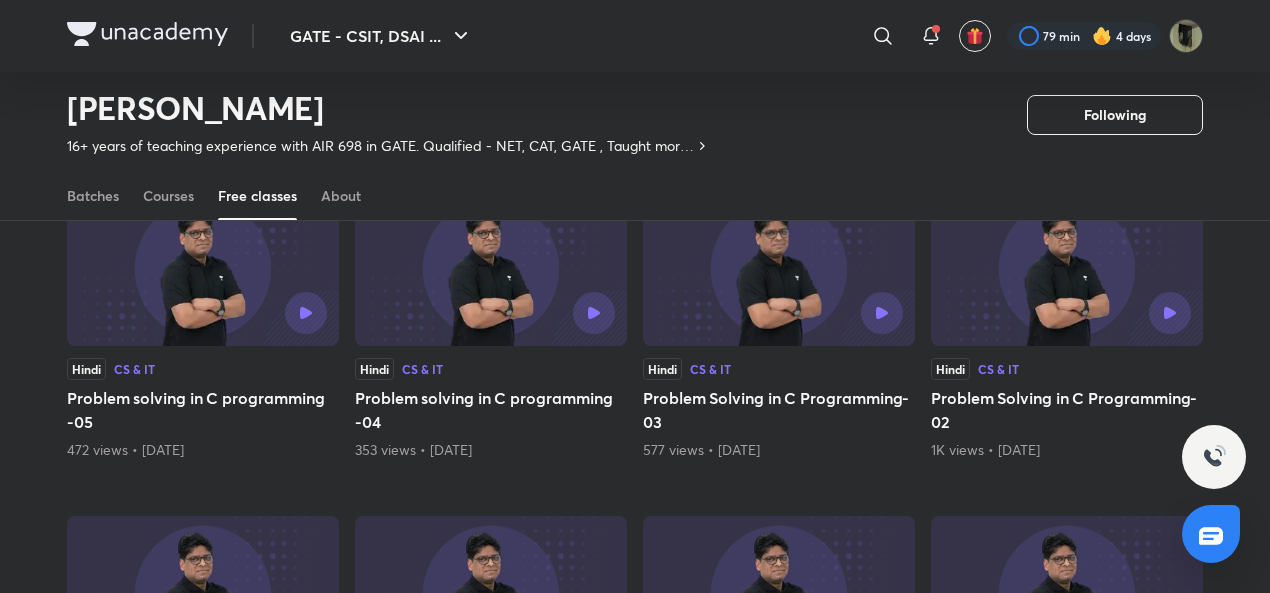scroll, scrollTop: 2408, scrollLeft: 0, axis: vertical 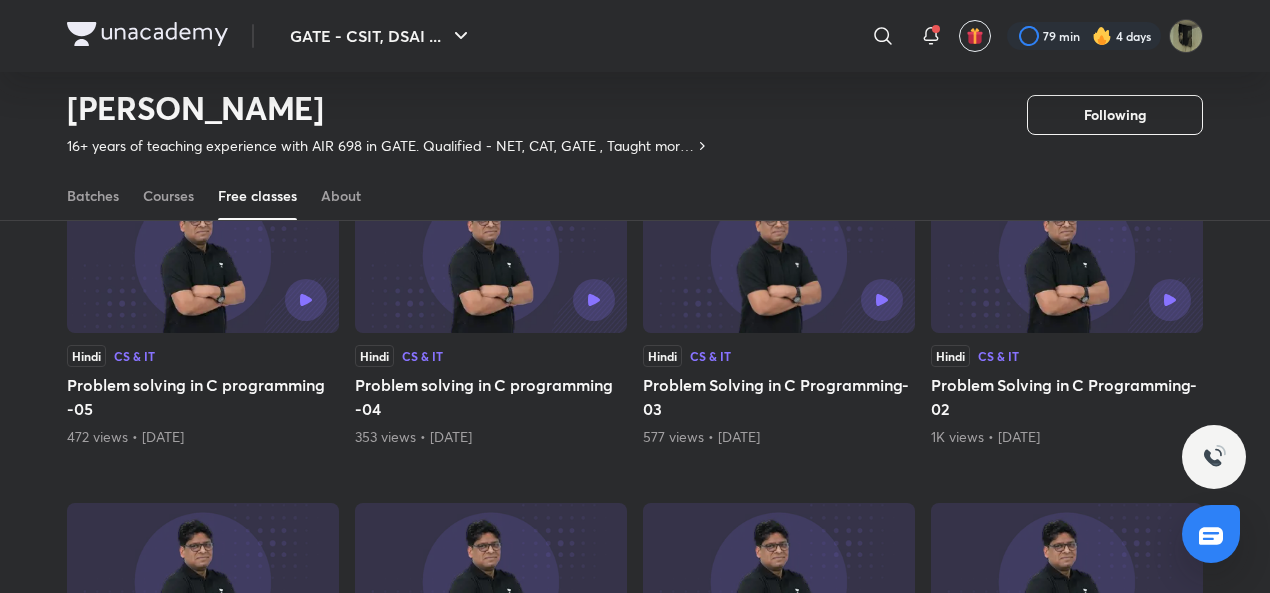 click on "Problem Solving in C Programming-03" at bounding box center [779, 397] 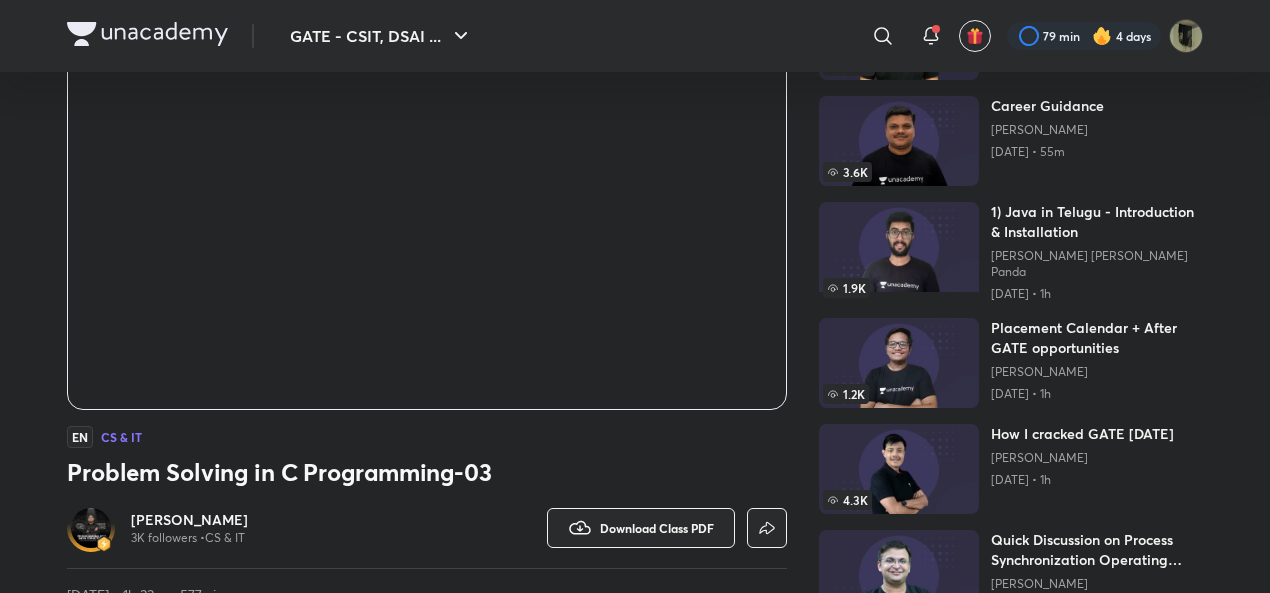 scroll, scrollTop: 211, scrollLeft: 0, axis: vertical 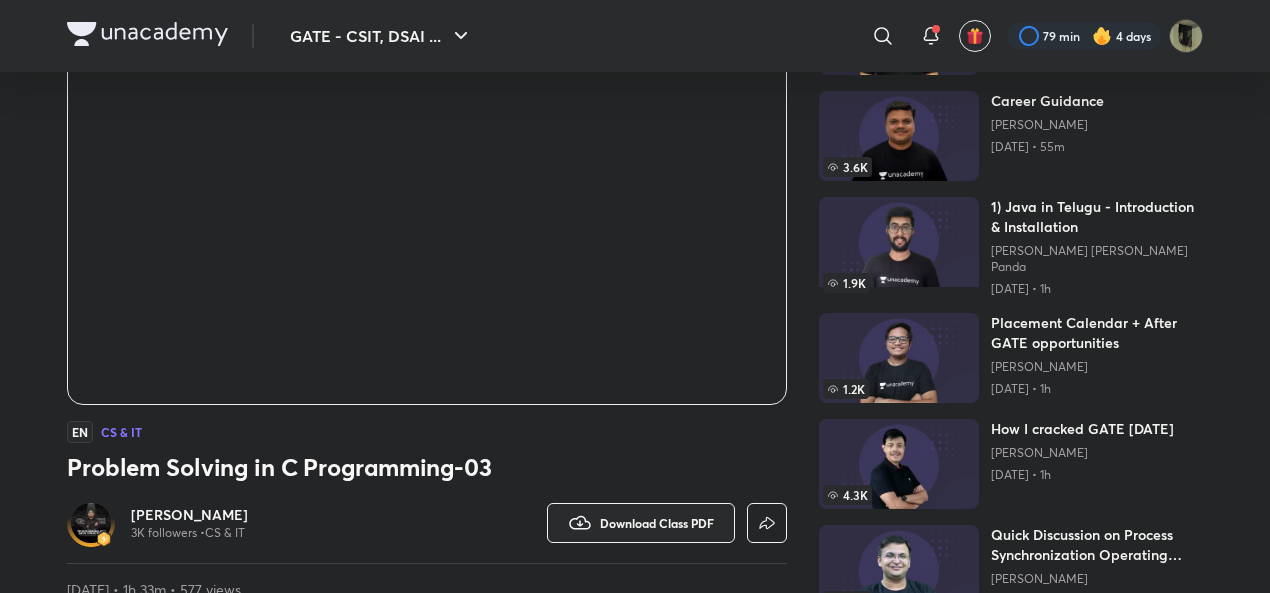 click at bounding box center [767, 523] 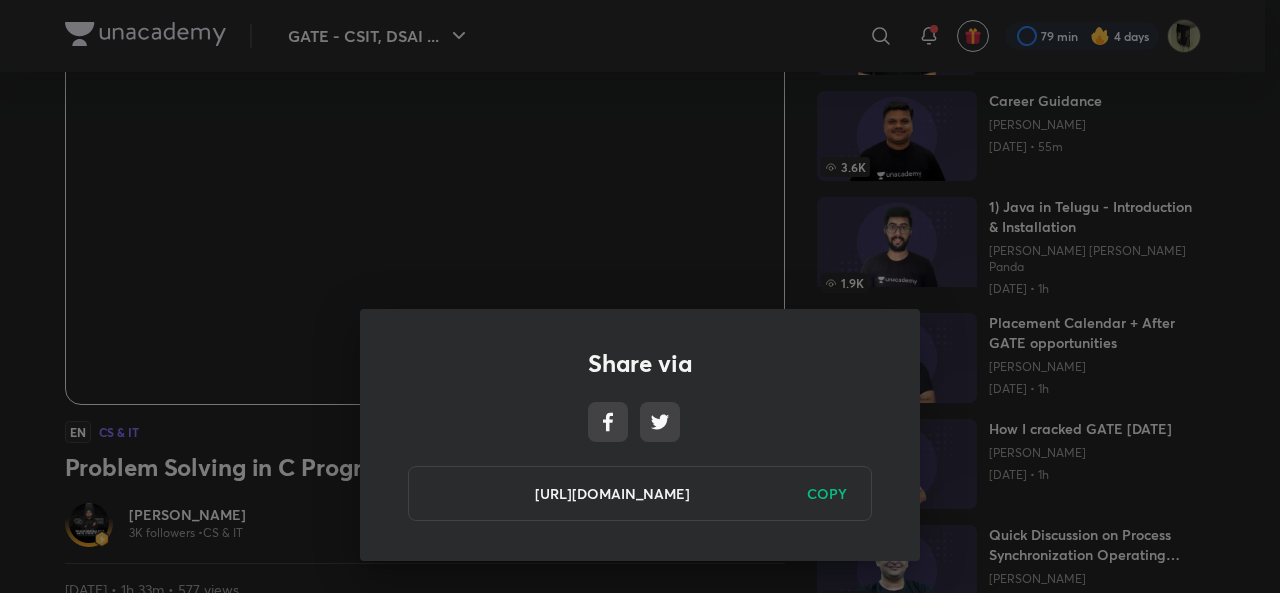 click on "COPY" at bounding box center [827, 493] 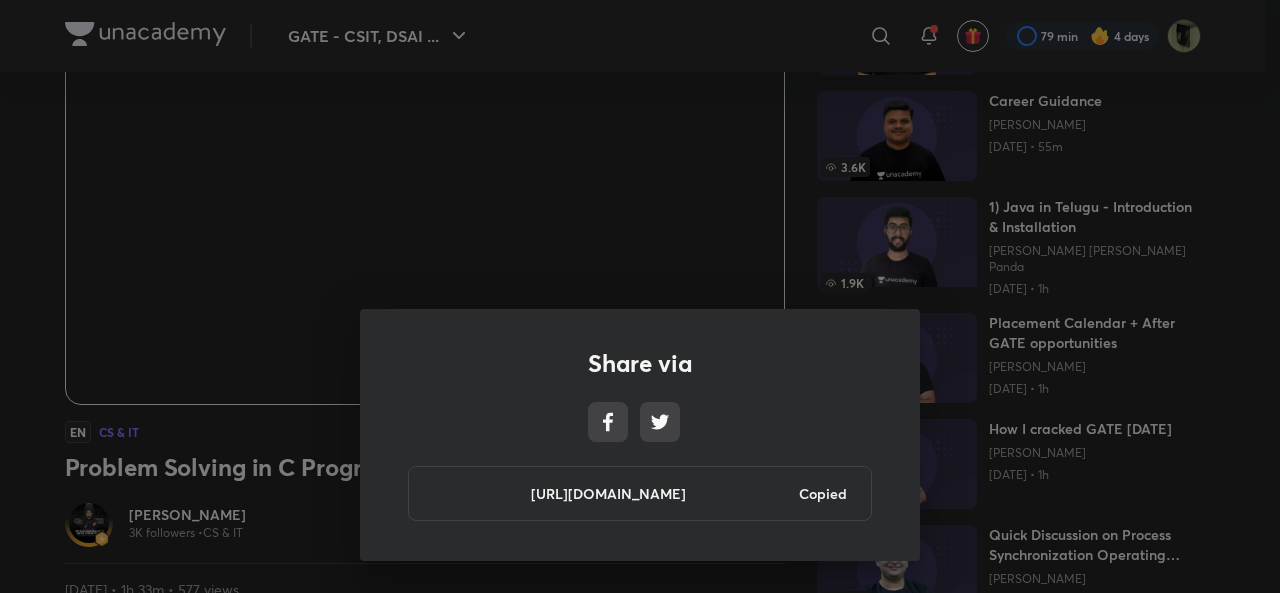 click on "Share via https://unacademy.com/class/problem-solving-in-c-programming-03/FRN61QTZ Copied" at bounding box center (640, 296) 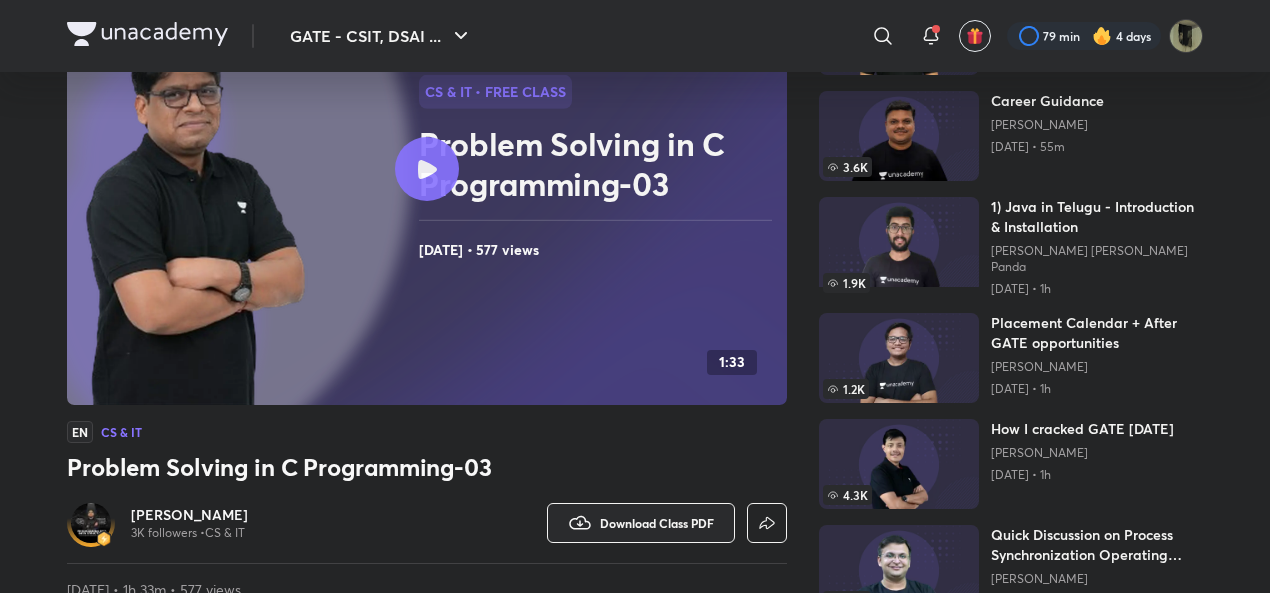 scroll, scrollTop: 0, scrollLeft: 0, axis: both 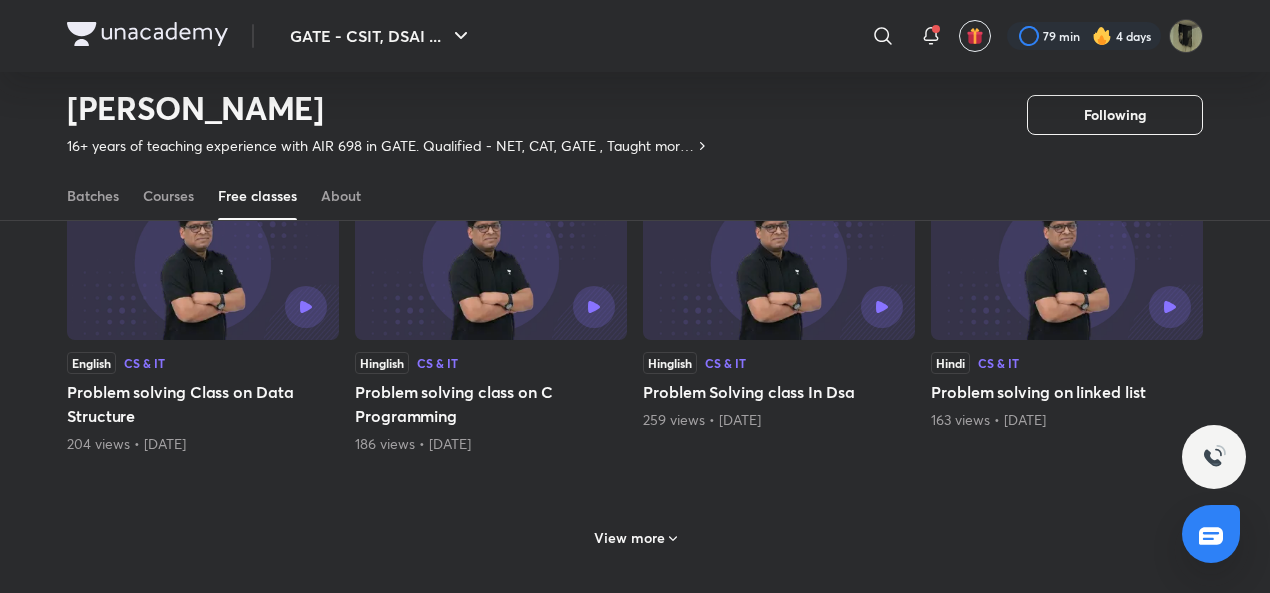 click on "View more" at bounding box center (635, 538) 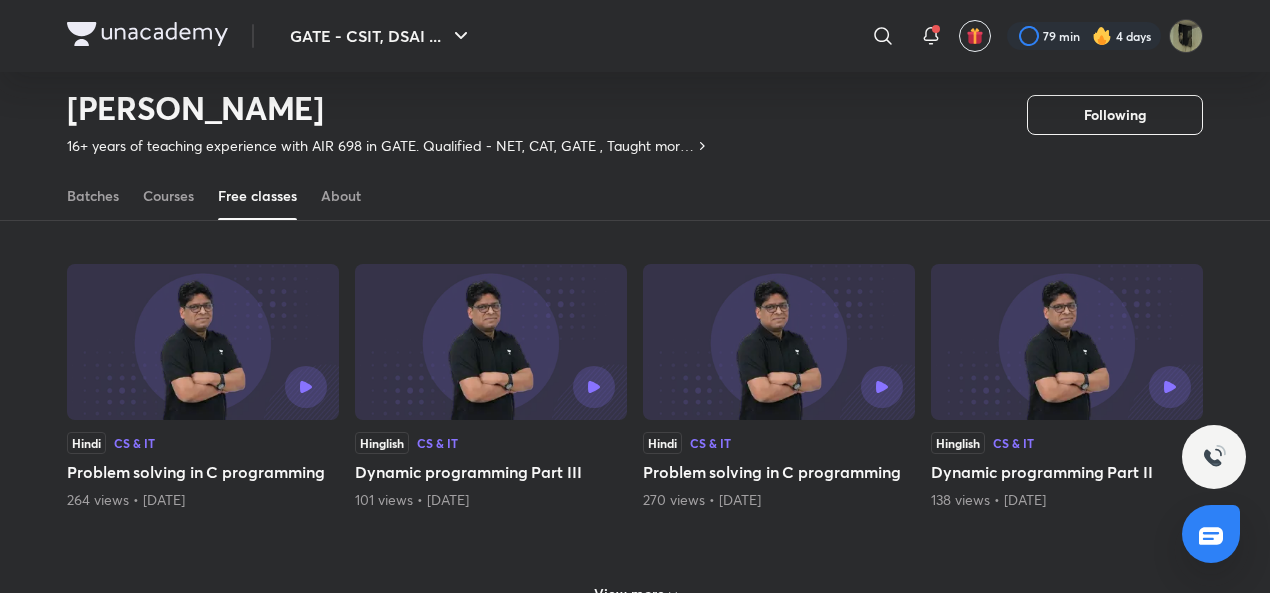scroll, scrollTop: 1696, scrollLeft: 0, axis: vertical 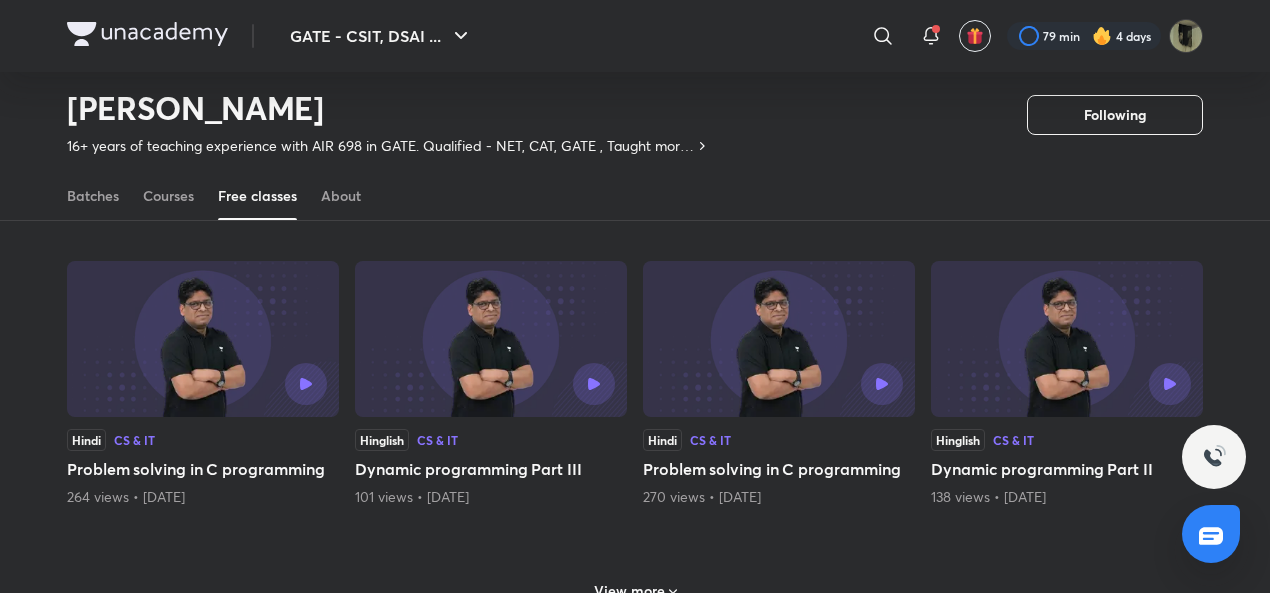 click on "View more" at bounding box center (629, 591) 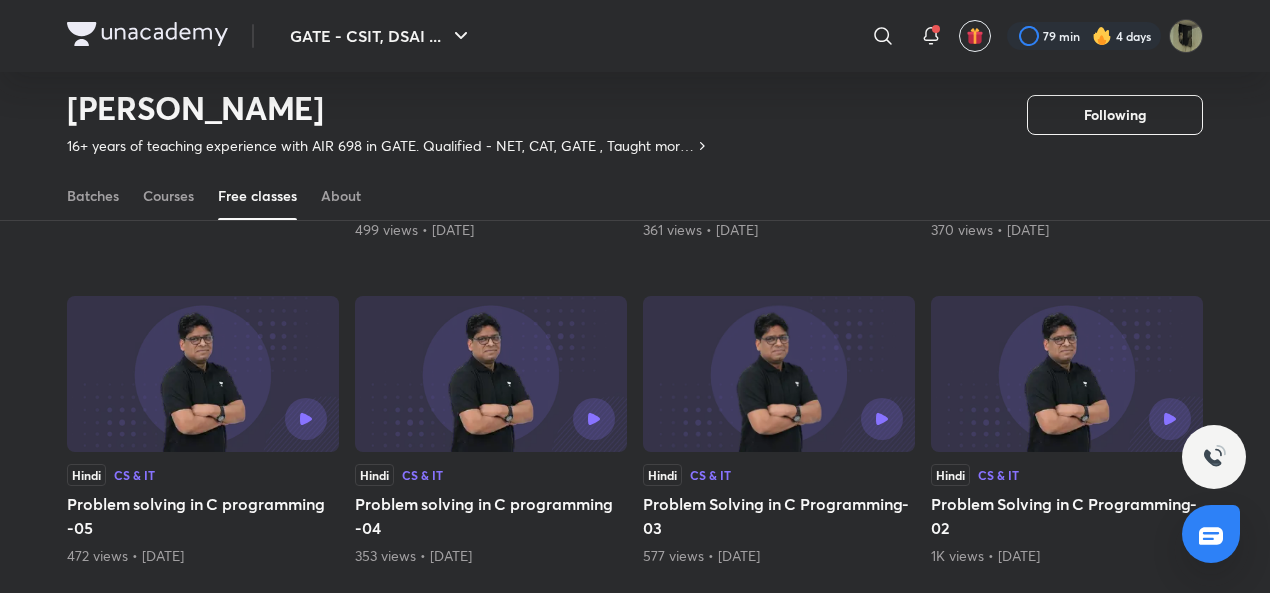 scroll, scrollTop: 2294, scrollLeft: 0, axis: vertical 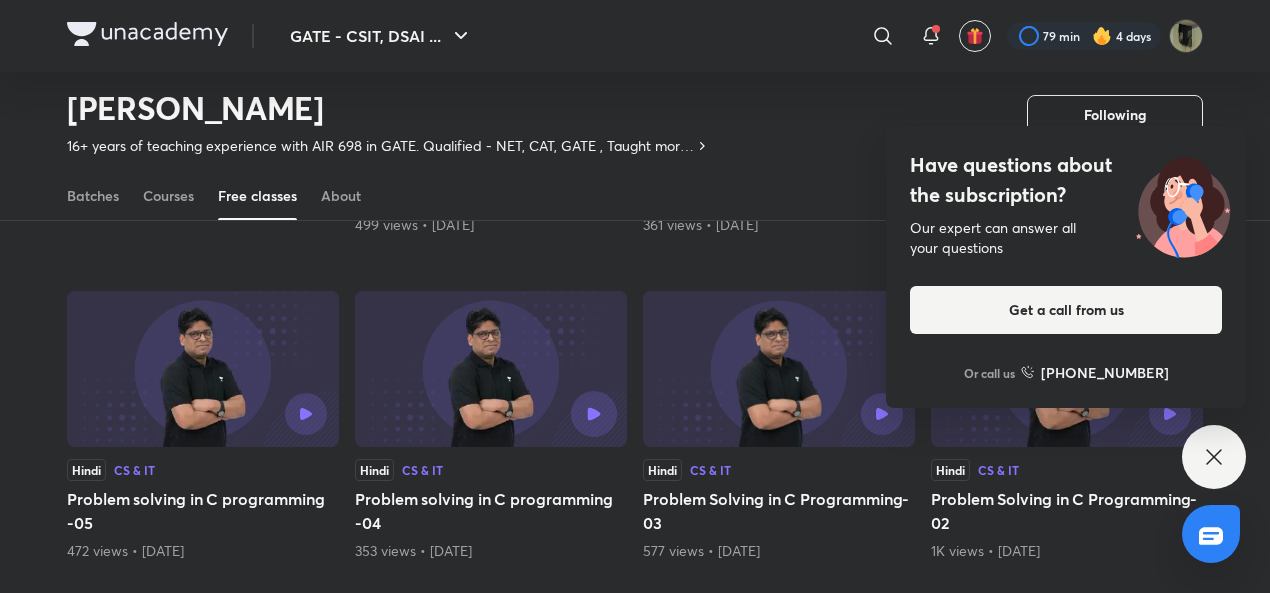 click 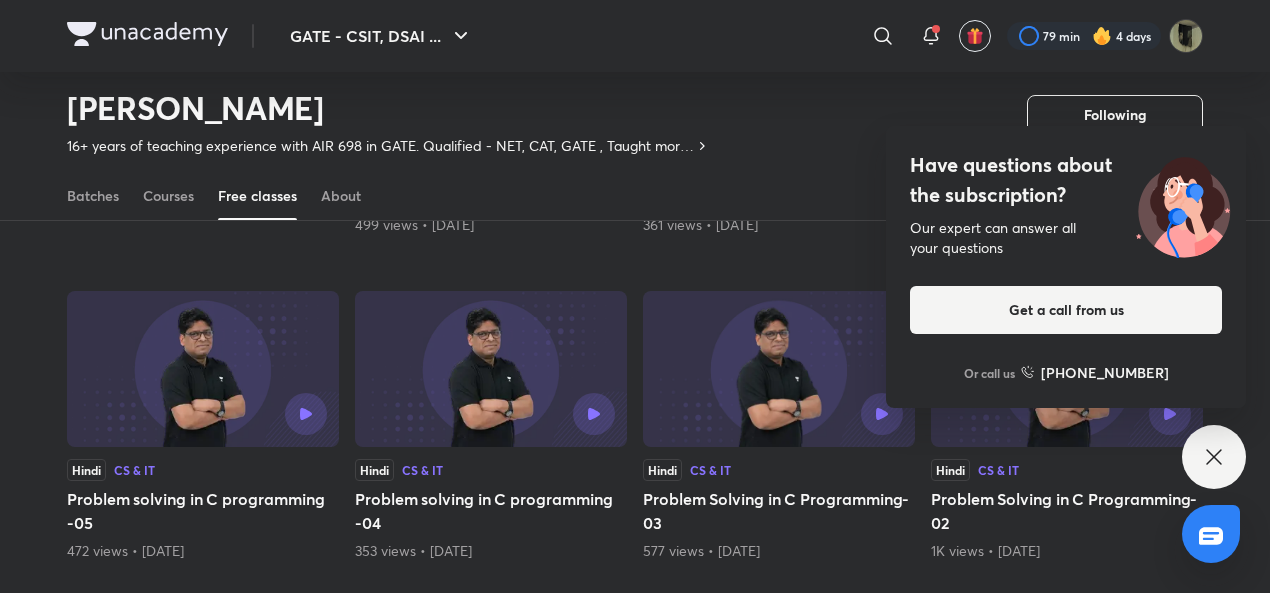 click 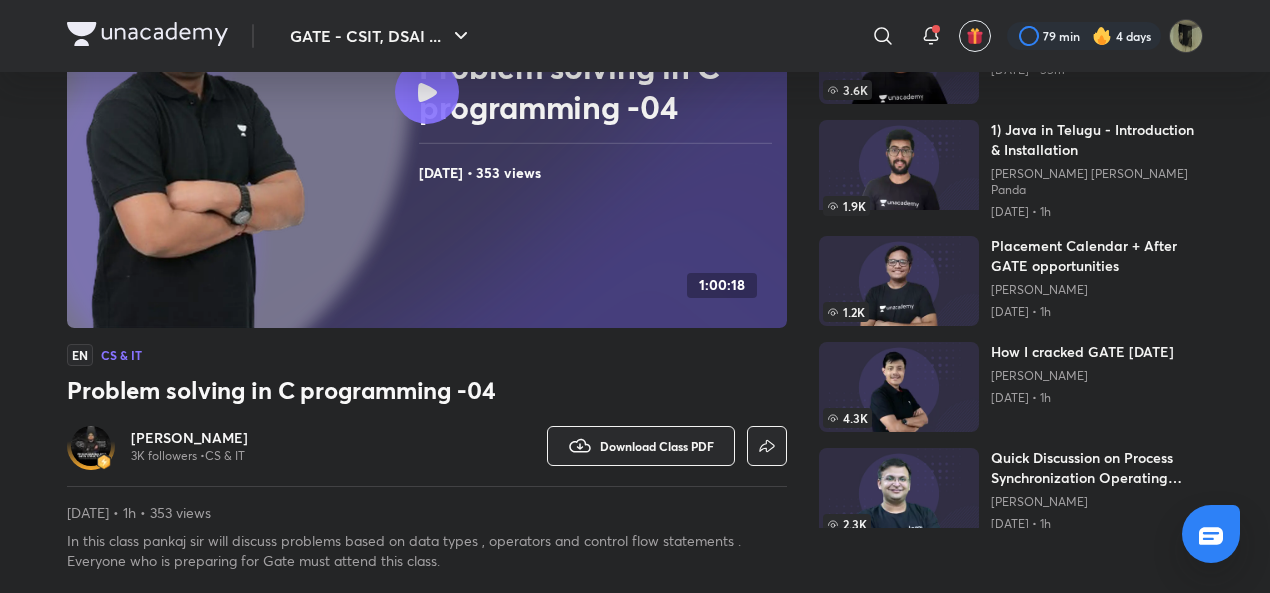 scroll, scrollTop: 334, scrollLeft: 0, axis: vertical 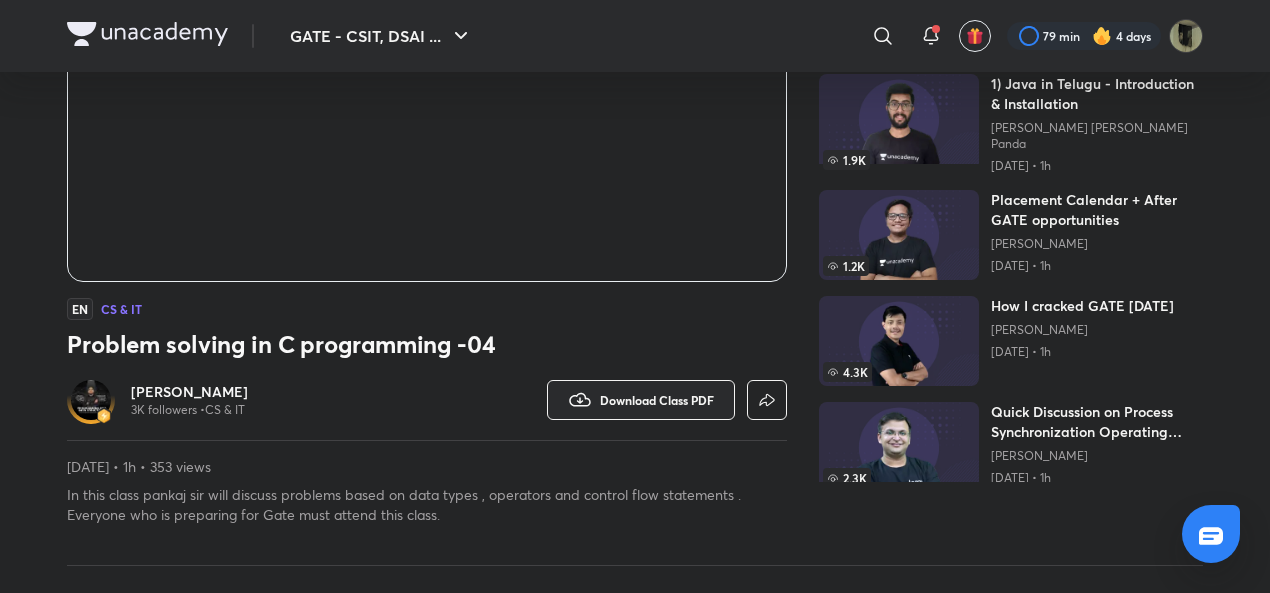 click 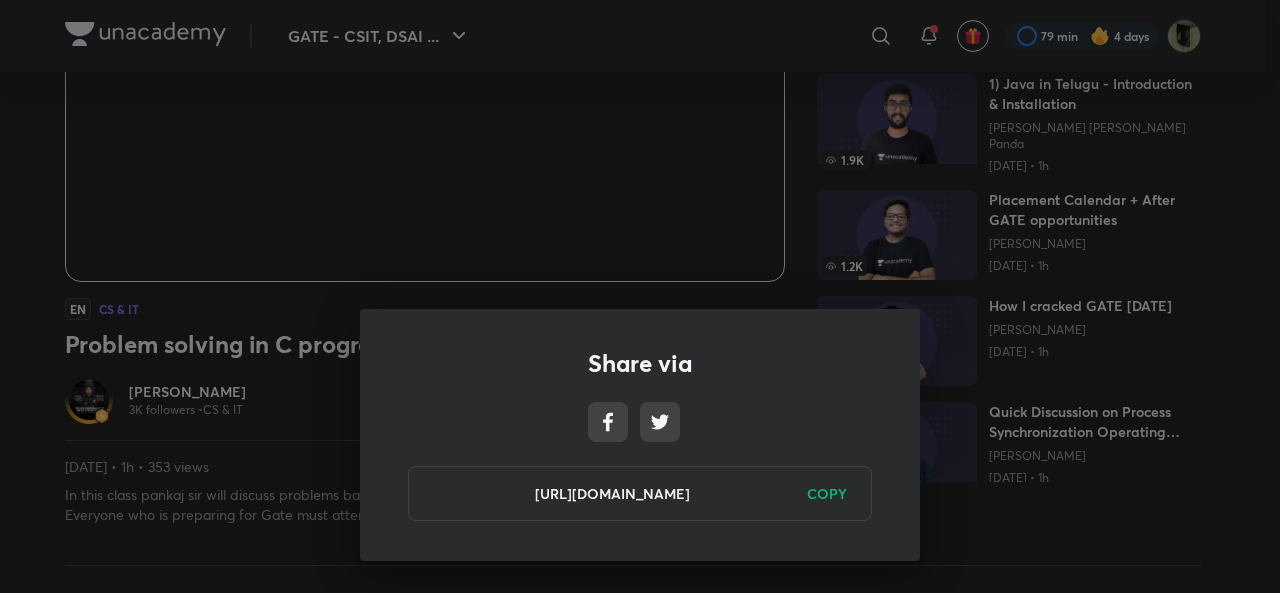 click on "COPY" at bounding box center [827, 493] 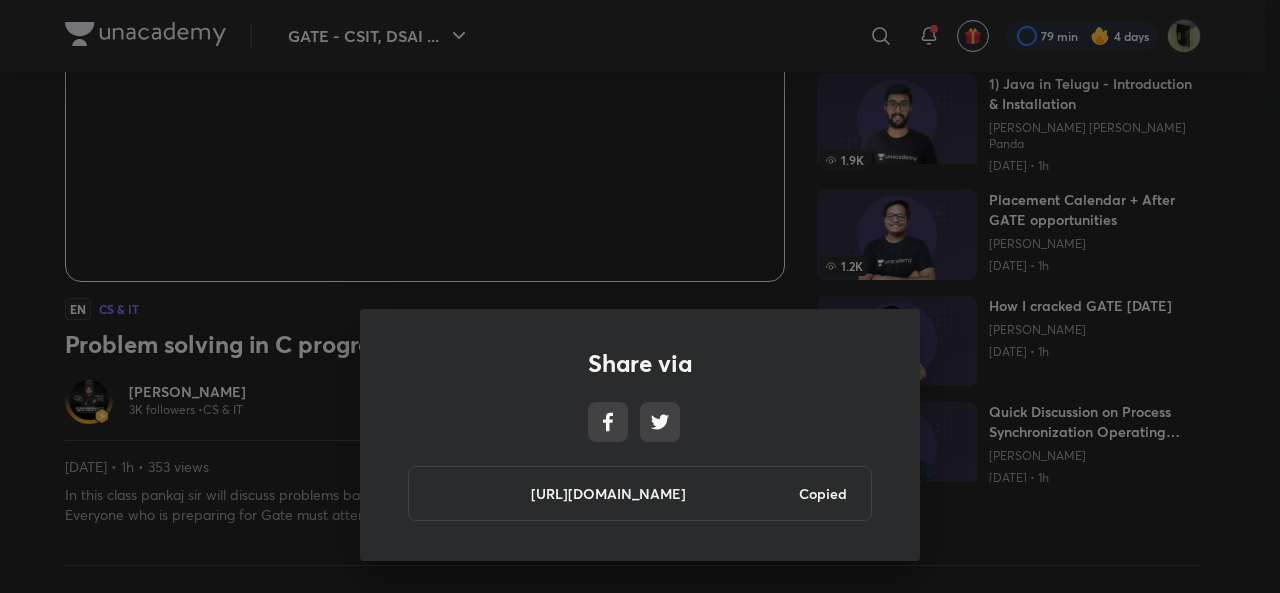 click on "Share via https://unacademy.com/class/problem-solving-in-c-programming-04/DC7DFB23 Copied" at bounding box center [640, 296] 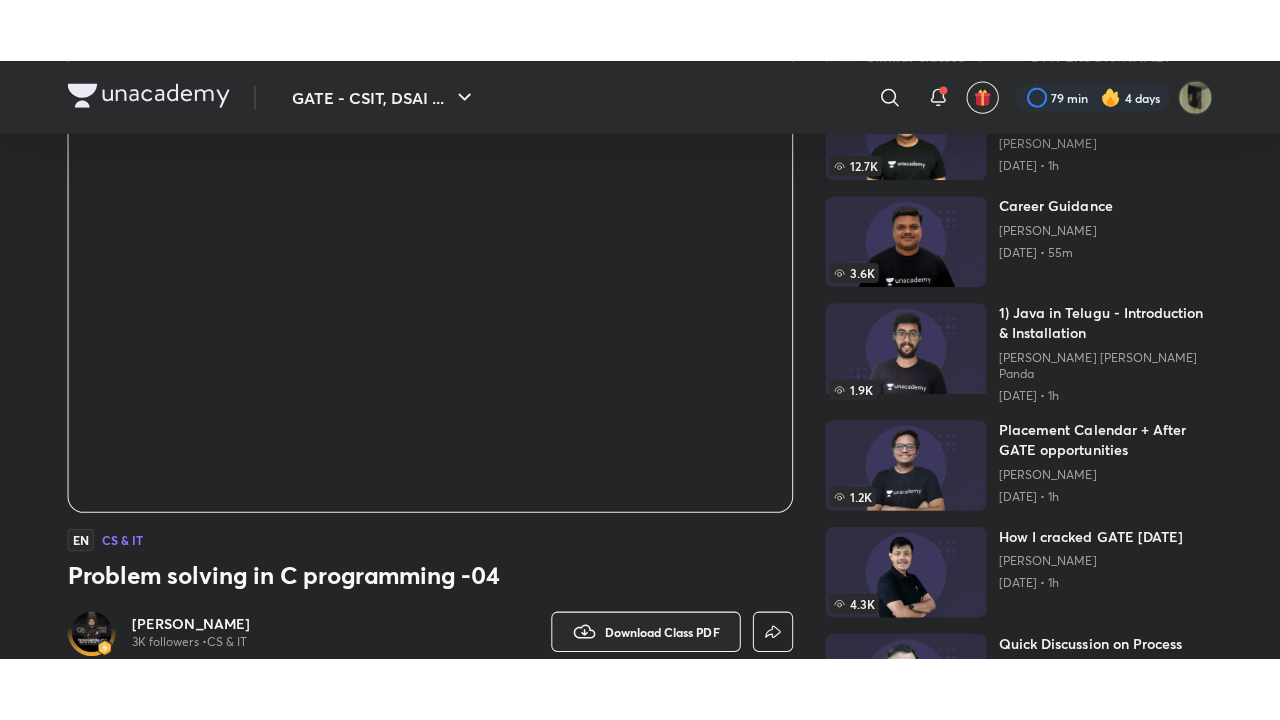 scroll, scrollTop: 119, scrollLeft: 0, axis: vertical 